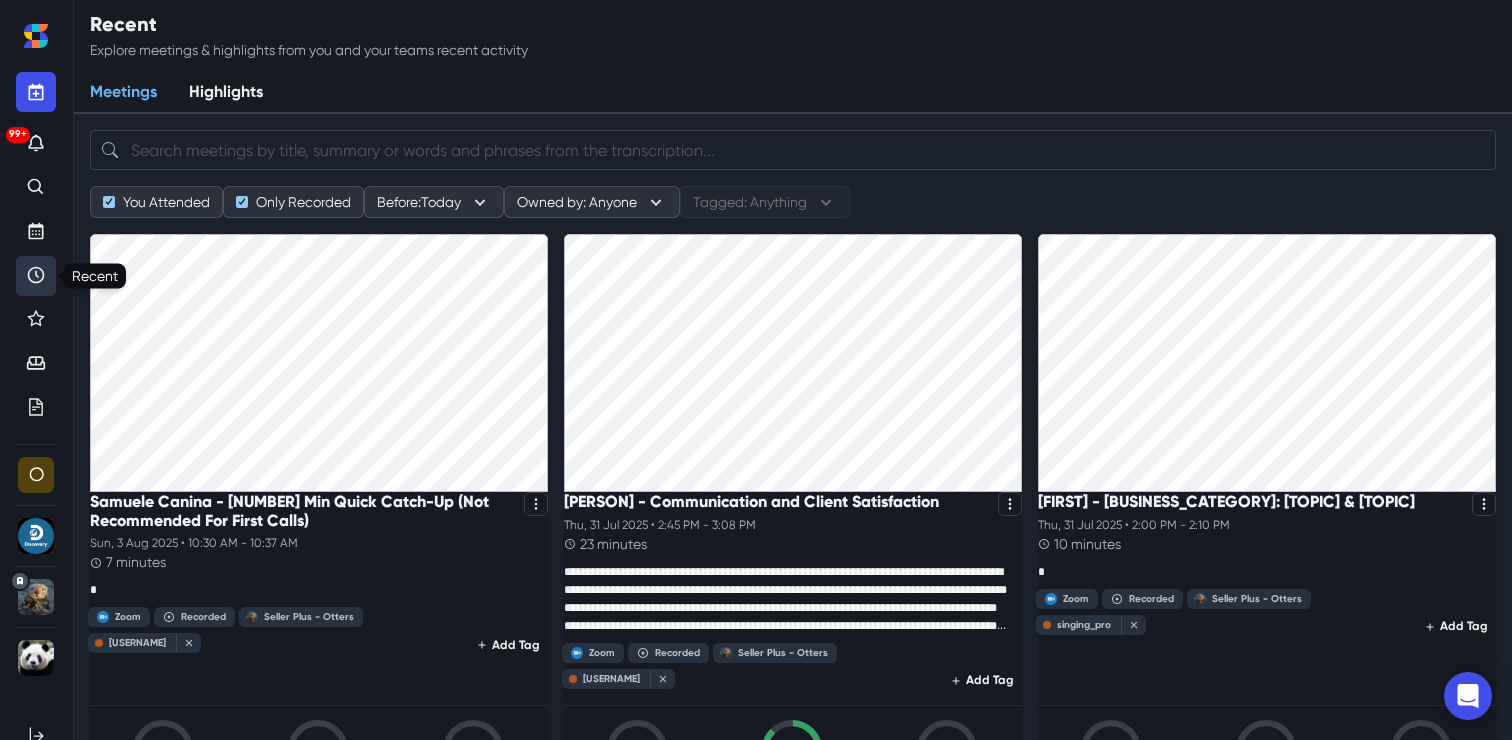 click 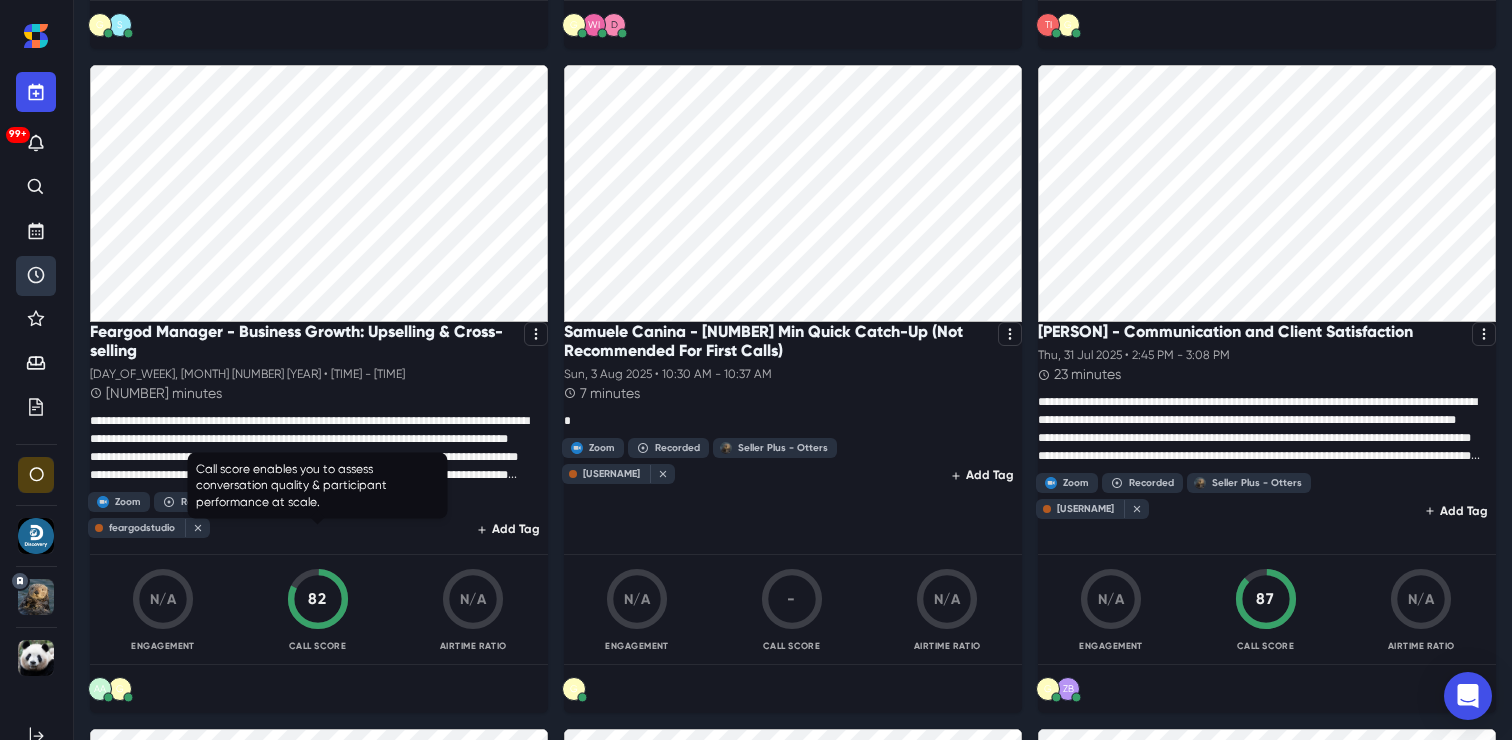 scroll, scrollTop: 814, scrollLeft: 0, axis: vertical 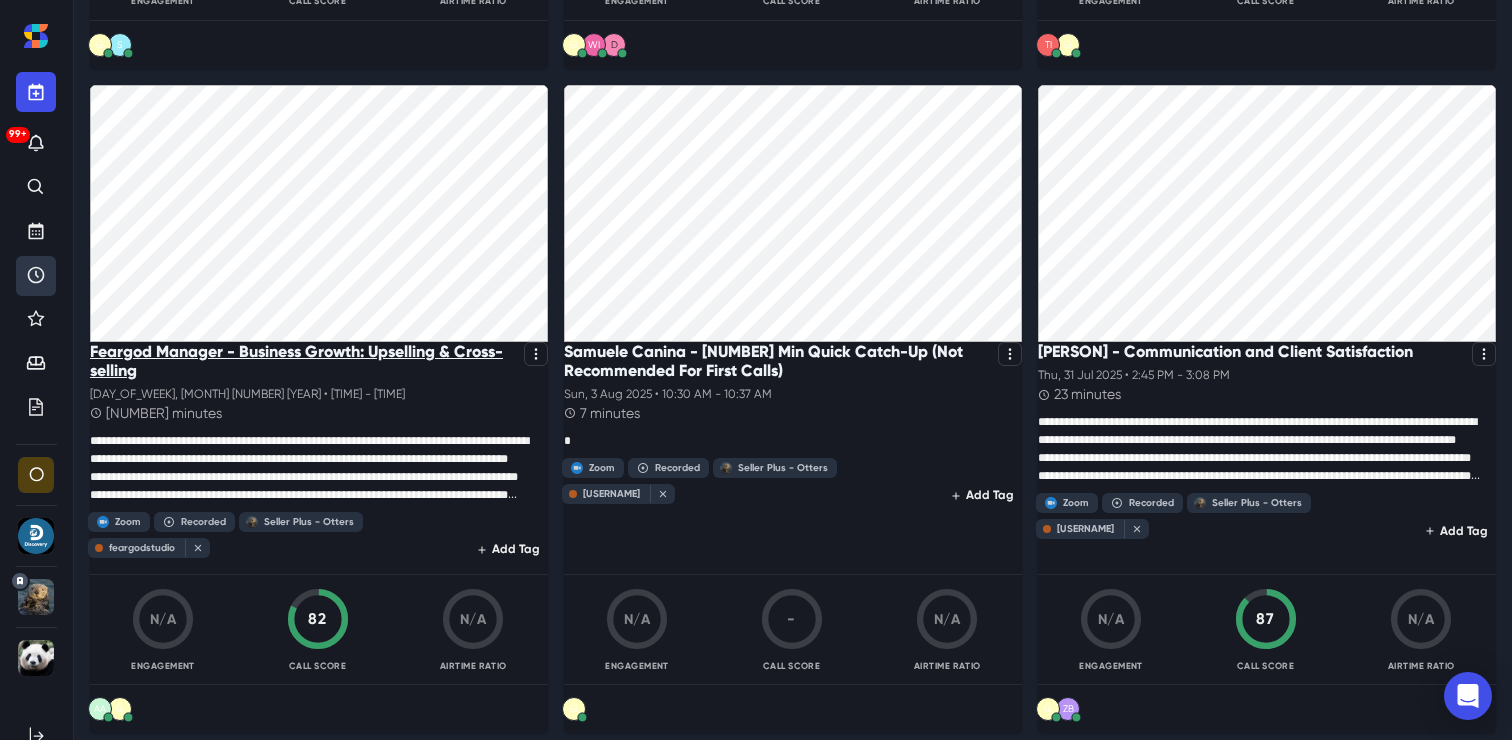 click on "Feargod Manager - Business Growth: Upselling & Cross-selling" at bounding box center (303, 361) 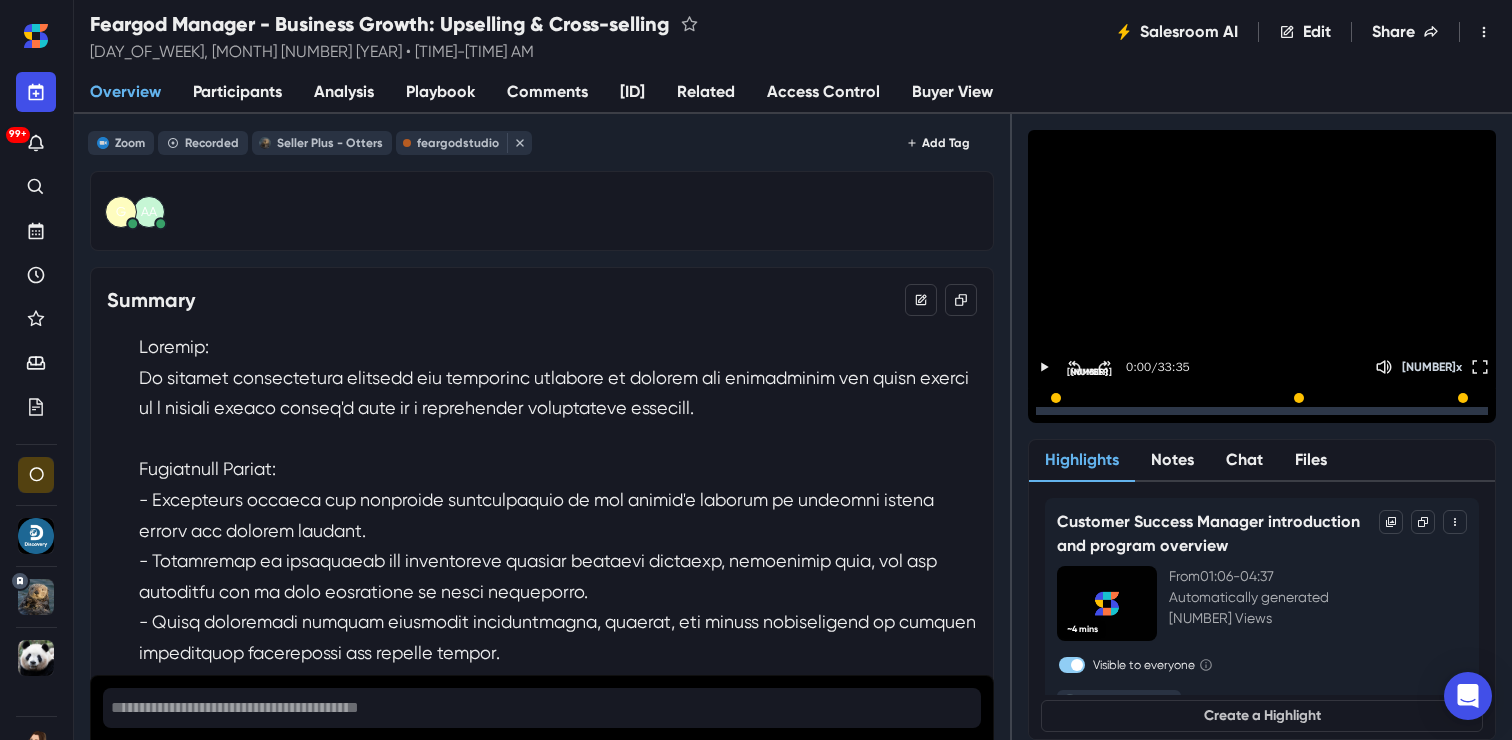 click on "[ID]" at bounding box center (632, 93) 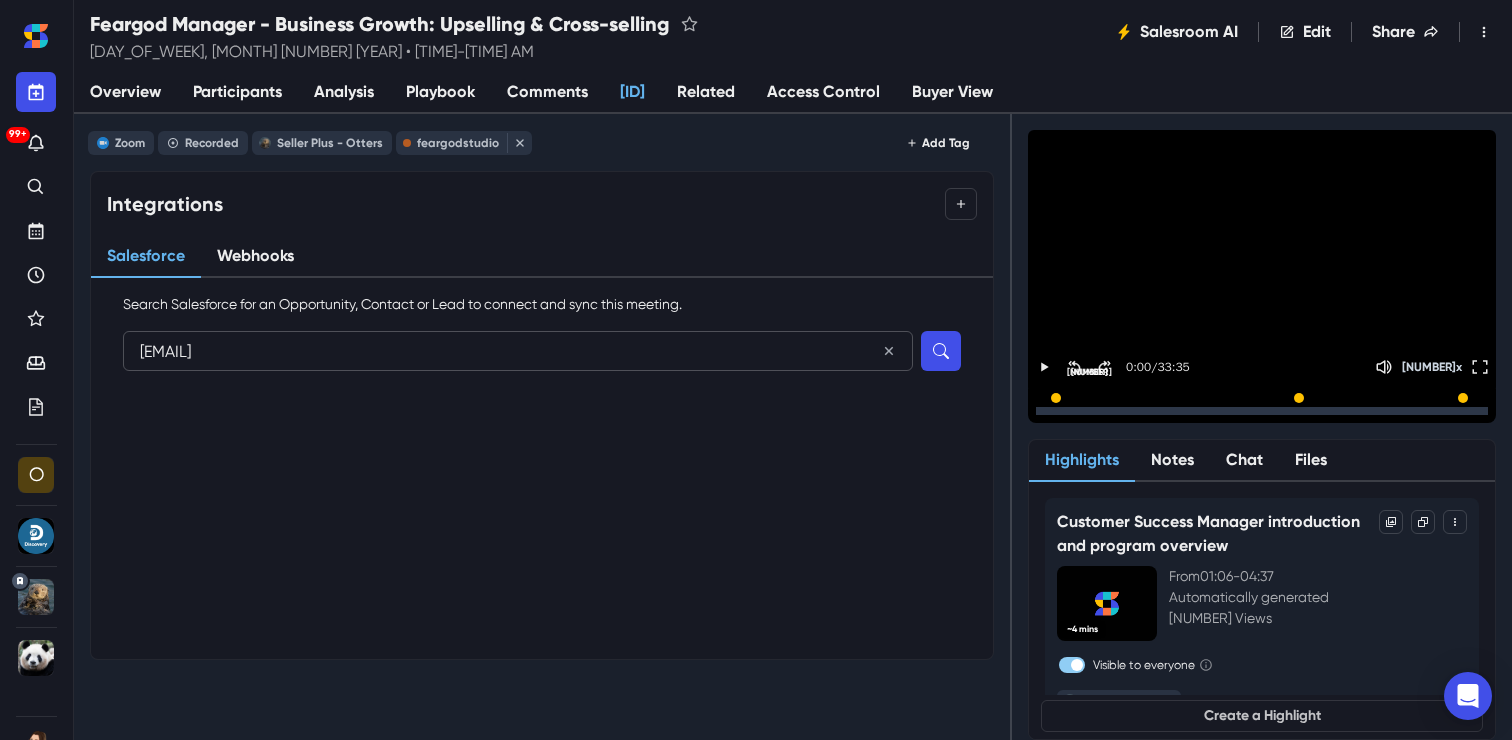 type on "[EMAIL]" 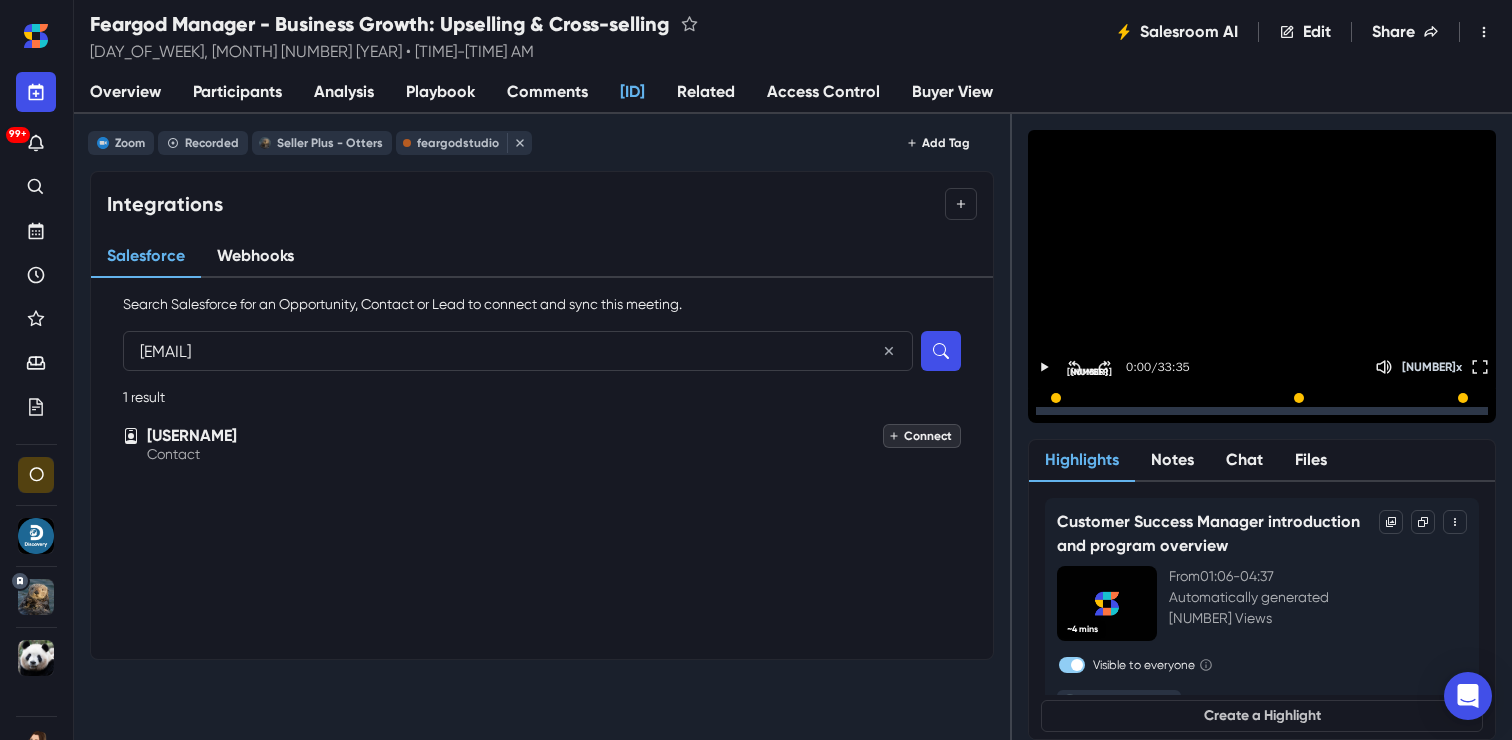 click on "Connect" at bounding box center (922, 436) 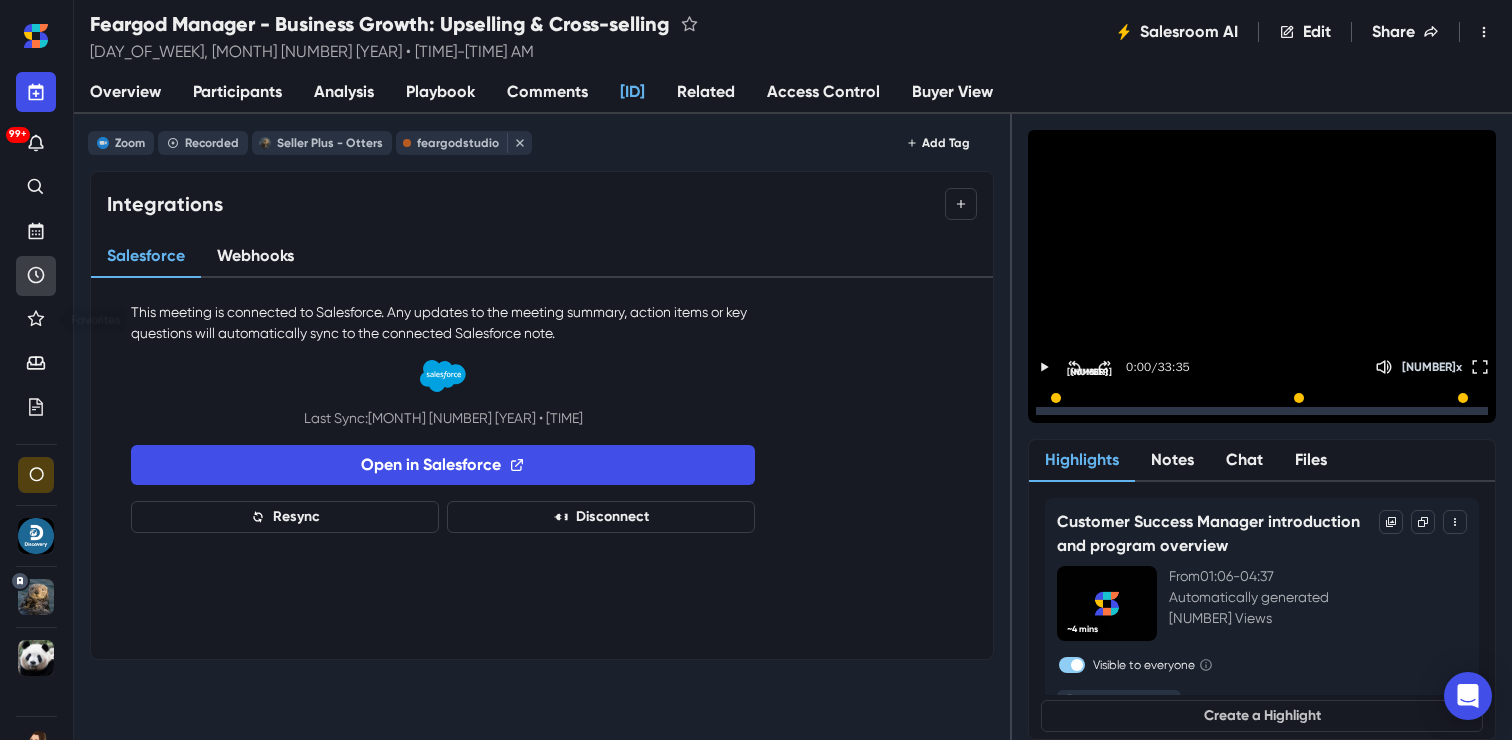 click 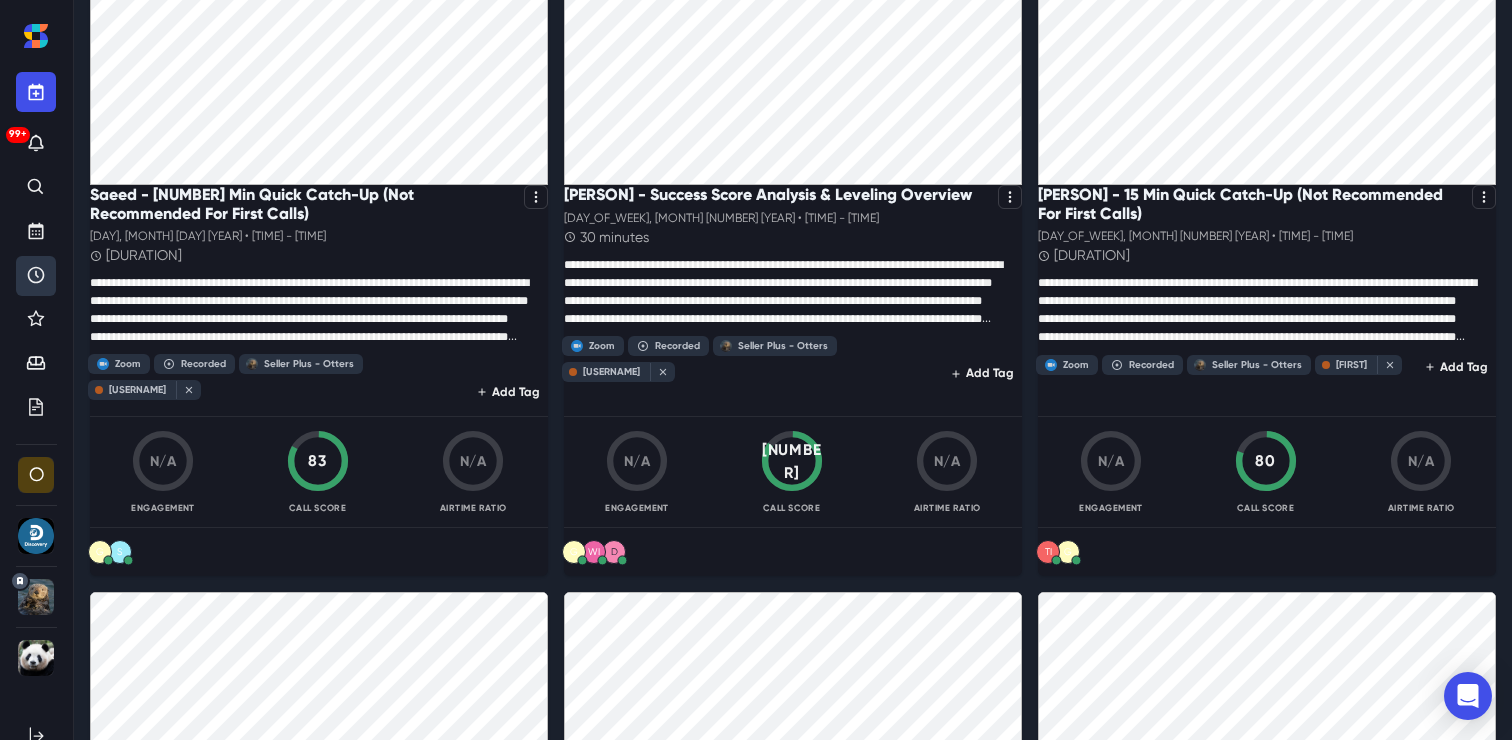 scroll, scrollTop: 181, scrollLeft: 0, axis: vertical 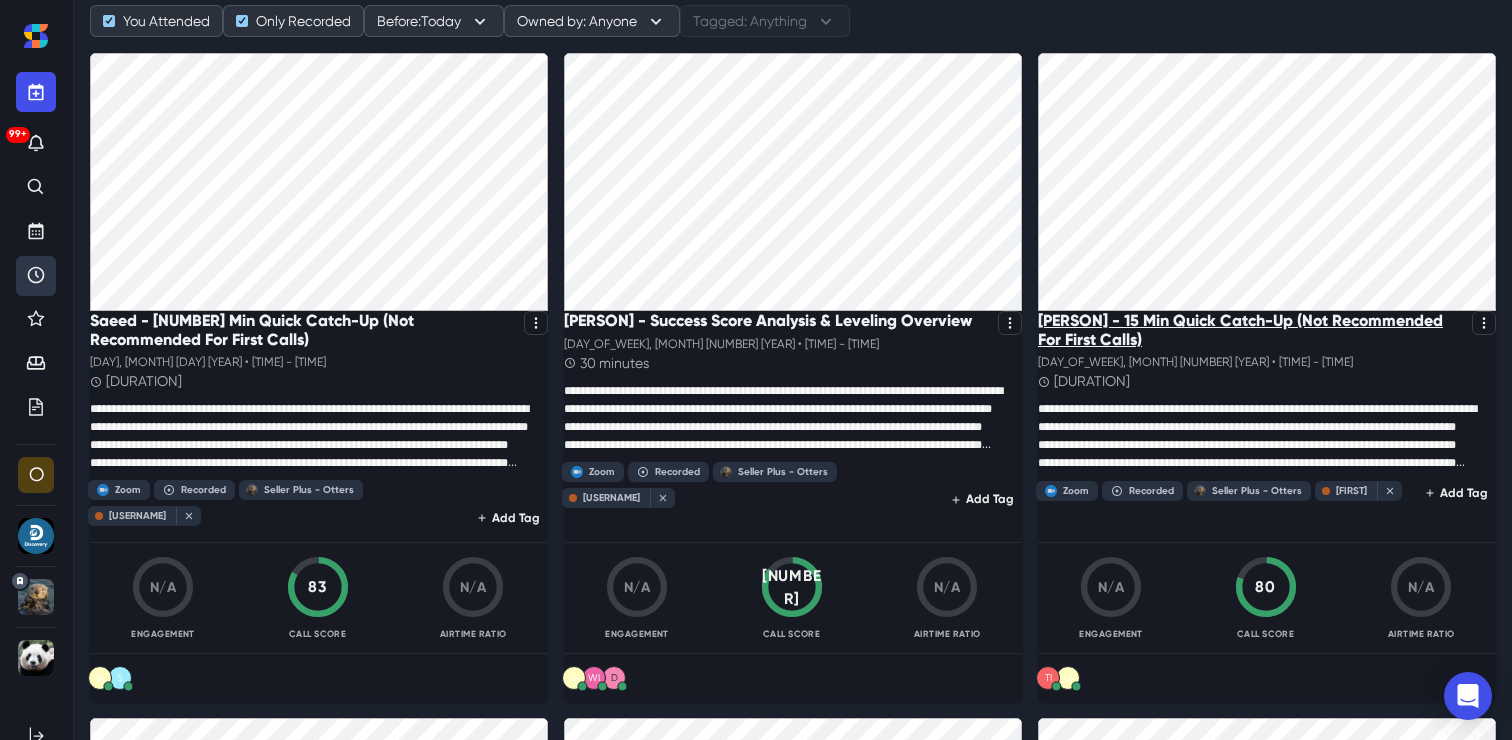 click on "[PERSON] - 15 Min Quick Catch-Up (Not Recommended For First Calls)" at bounding box center (1251, 330) 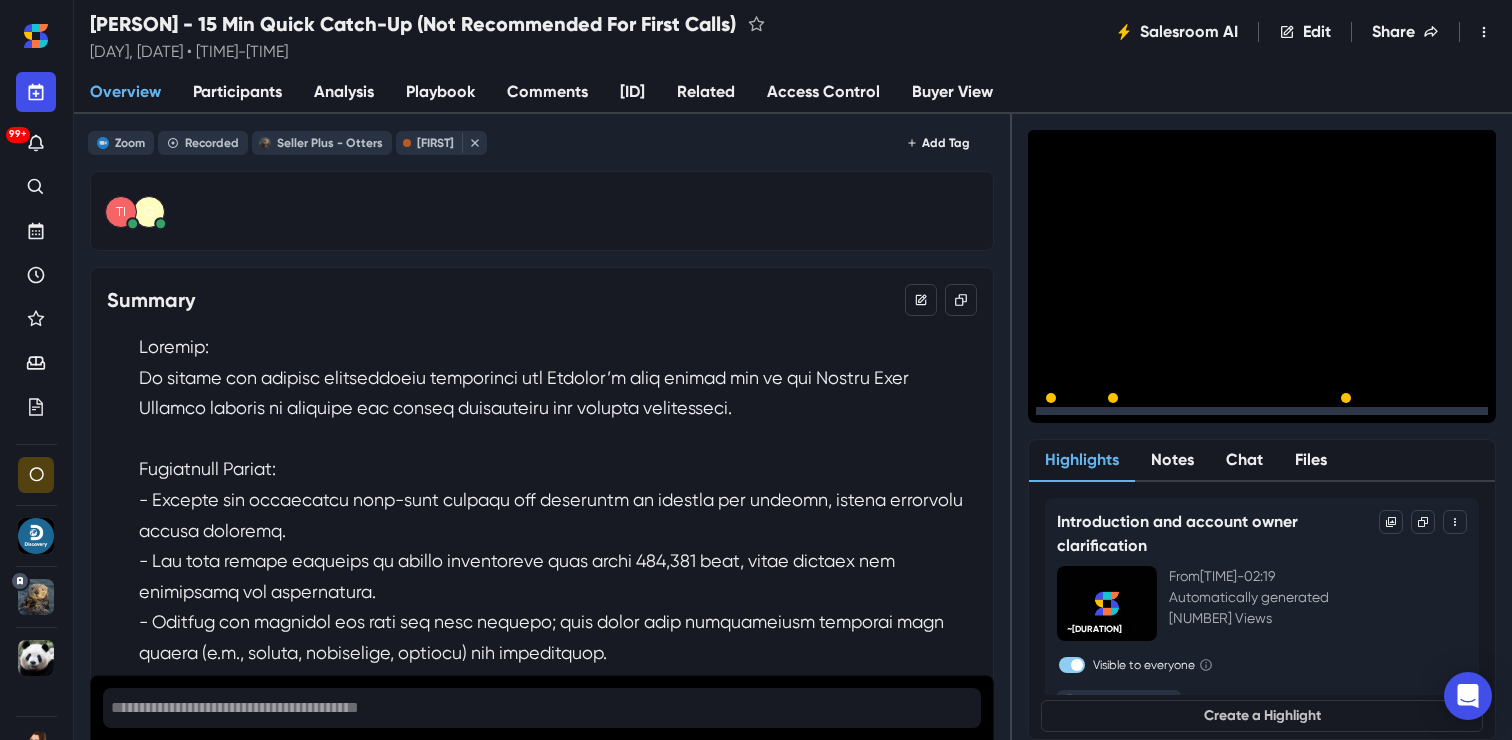 click on "[ID]" at bounding box center [632, 93] 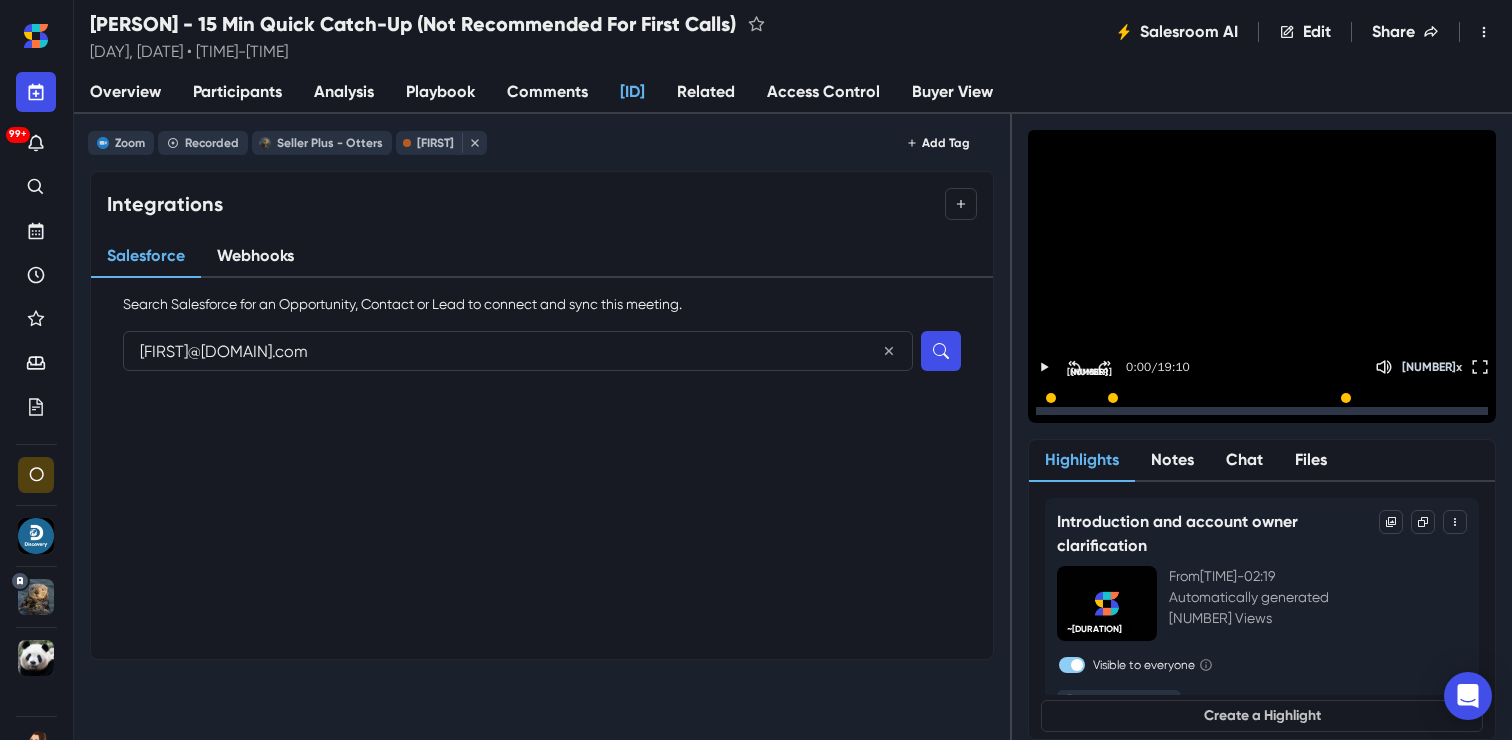 type on "[FIRST]@[DOMAIN].com" 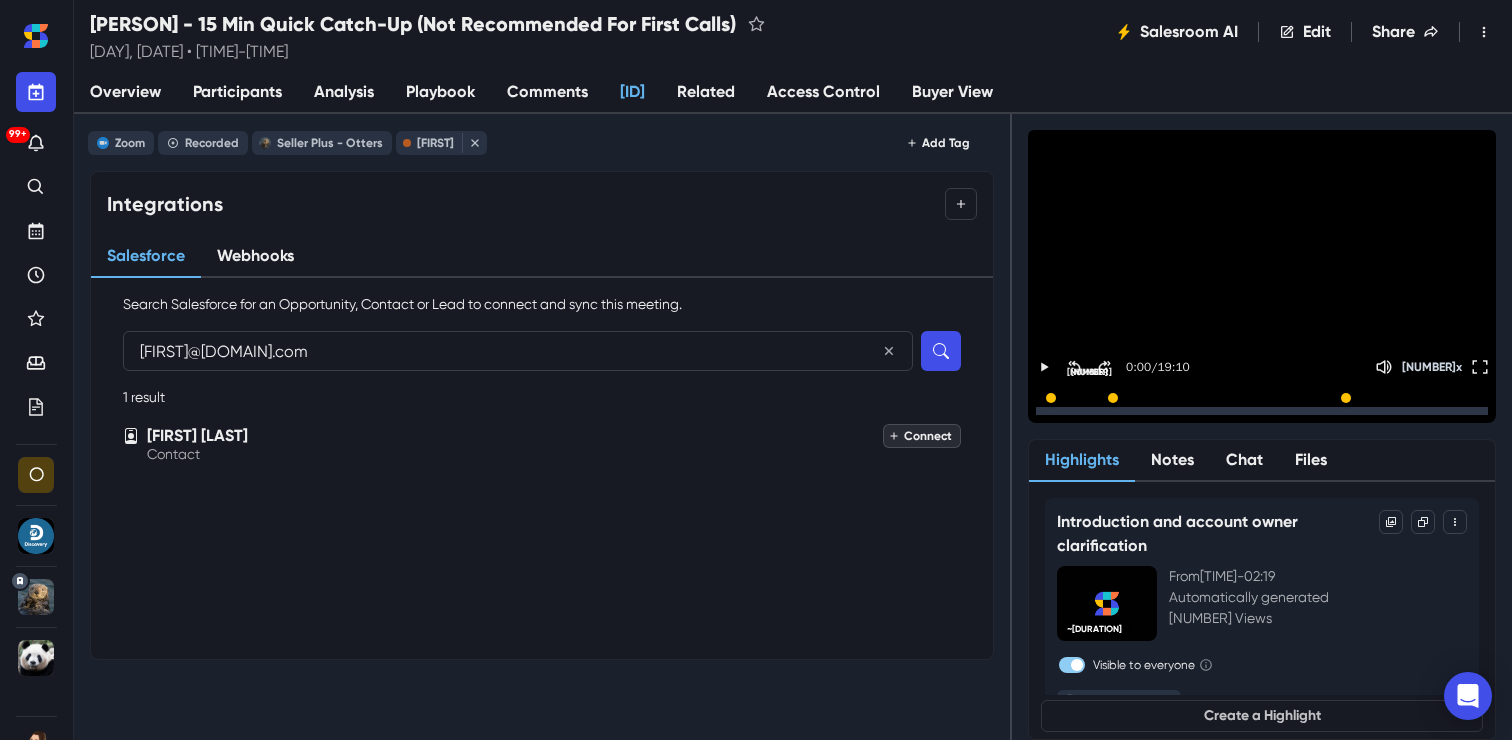 click on "Connect" at bounding box center (922, 436) 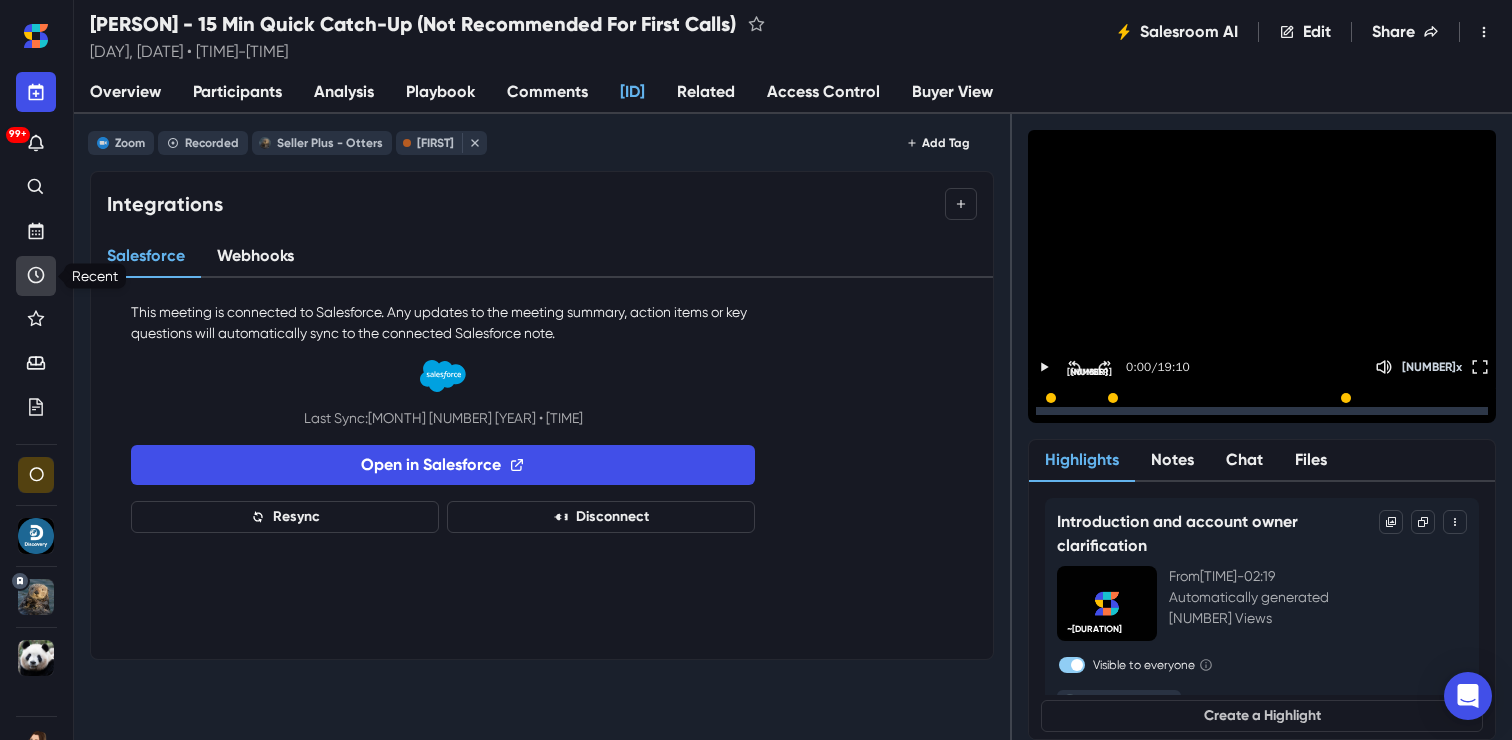 click 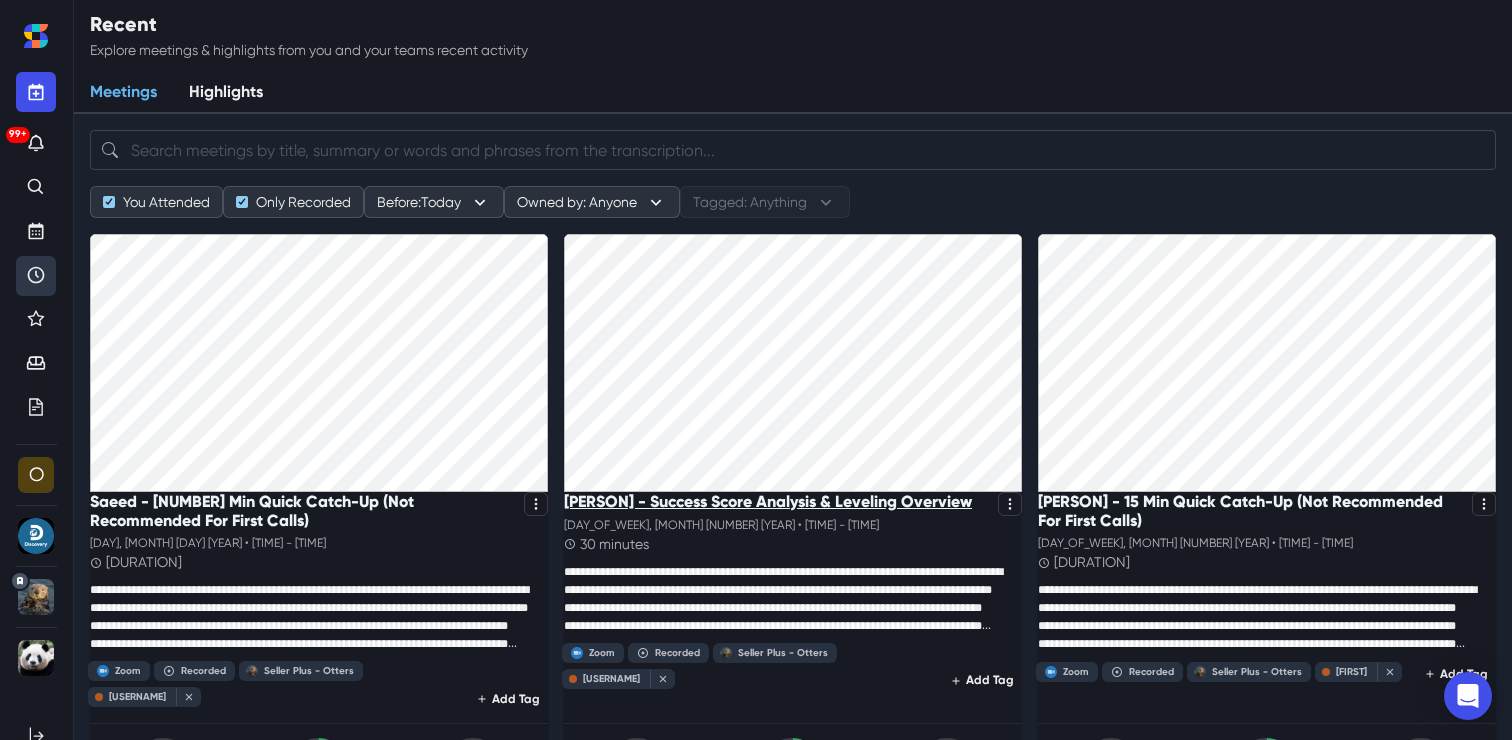 click on "[PERSON] - Success Score Analysis  & Leveling Overview" at bounding box center (768, 501) 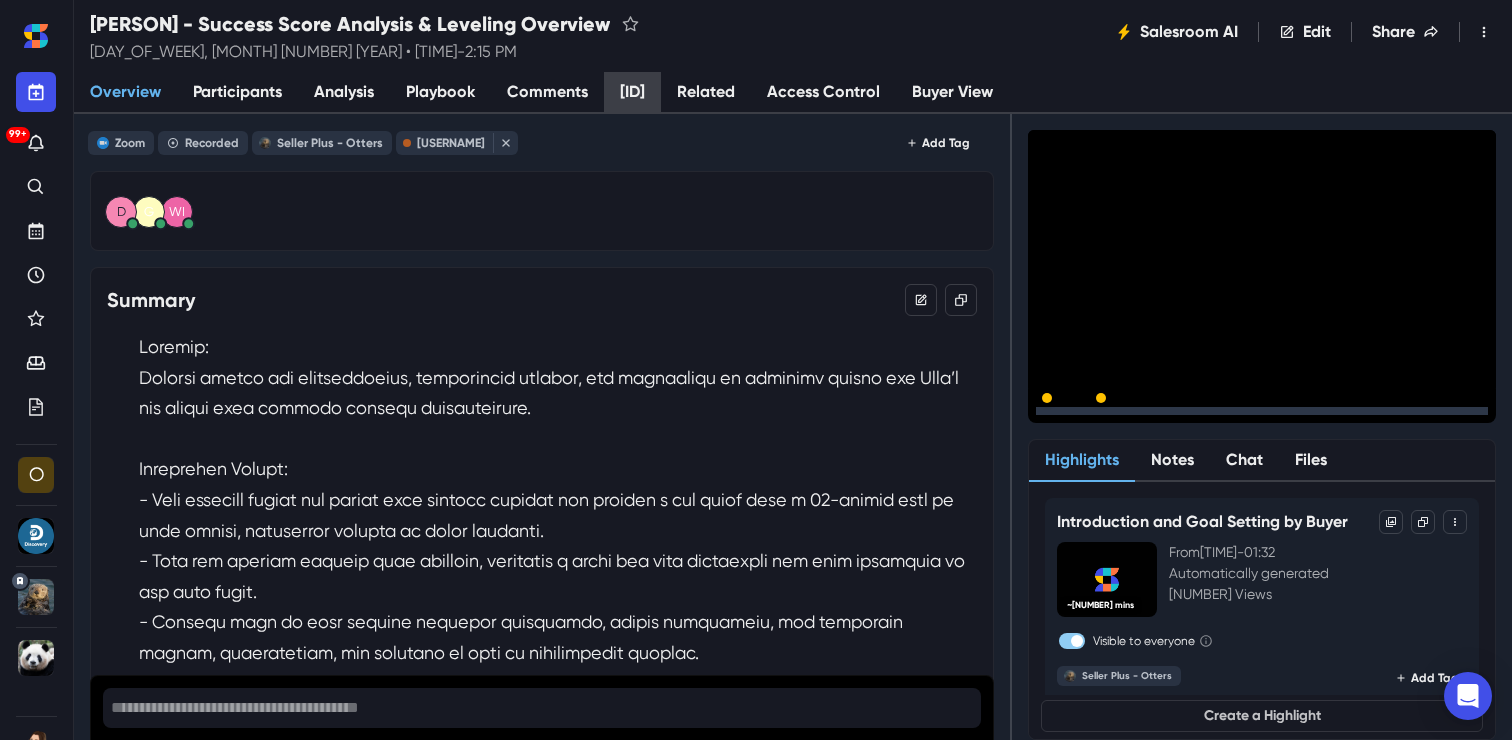 click on "[ID]" at bounding box center [632, 93] 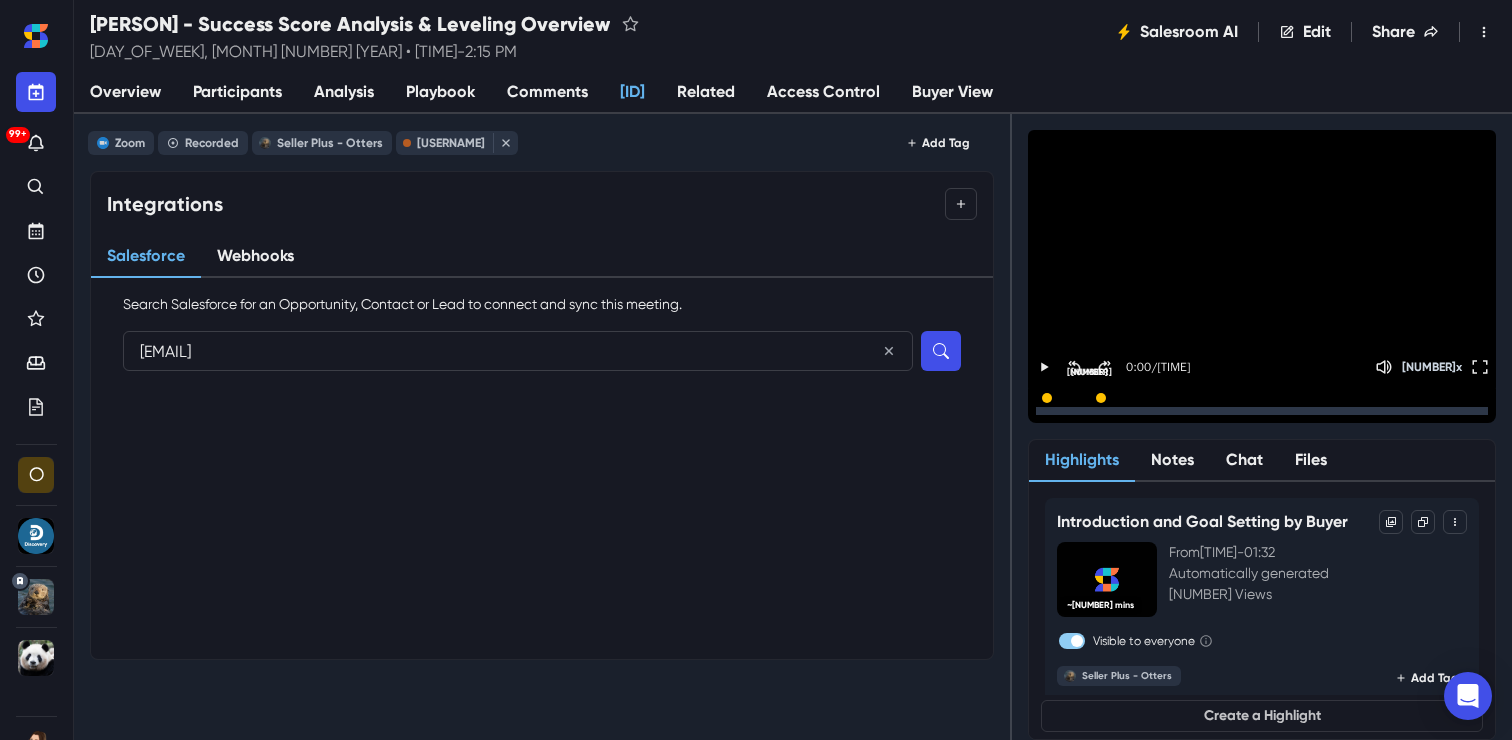 type on "[EMAIL]" 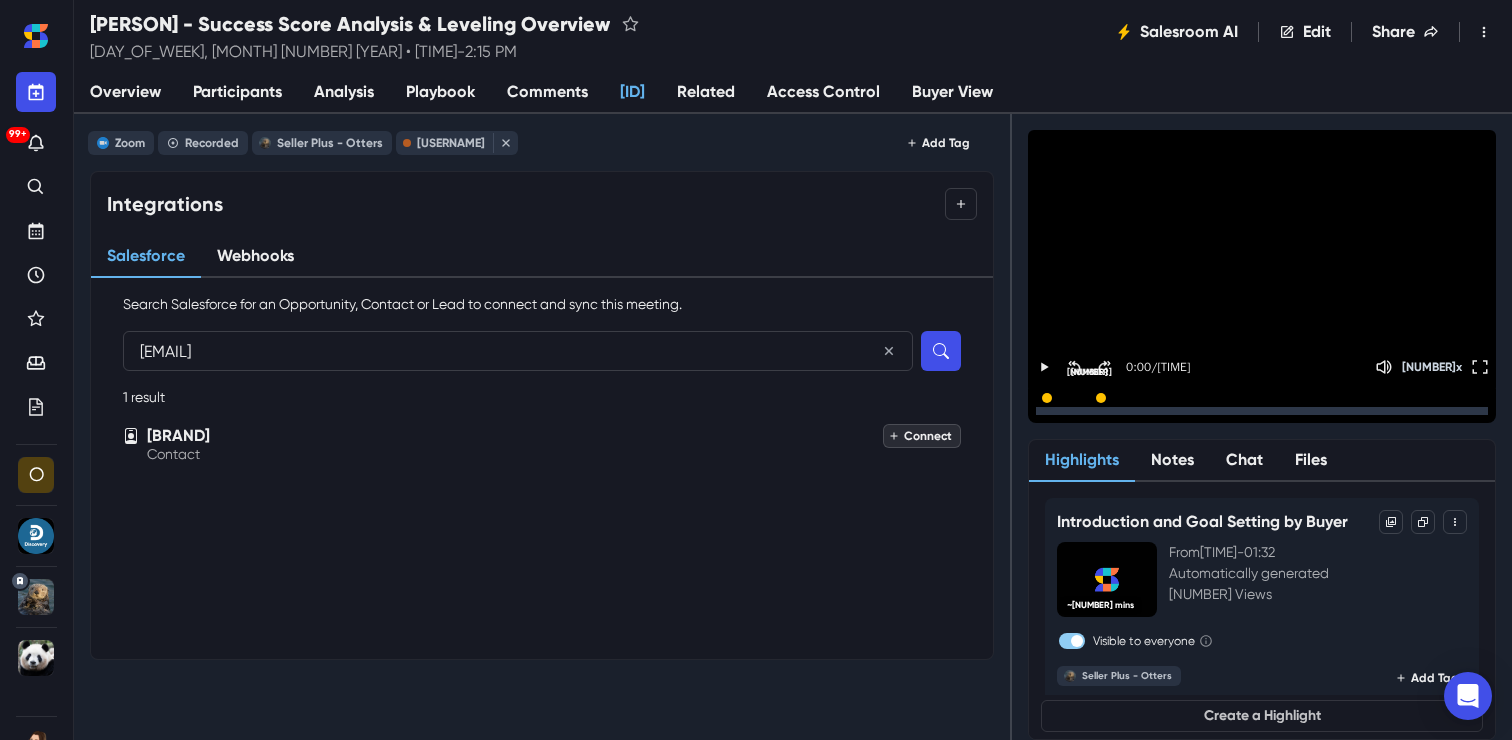 click on "Connect" at bounding box center (922, 436) 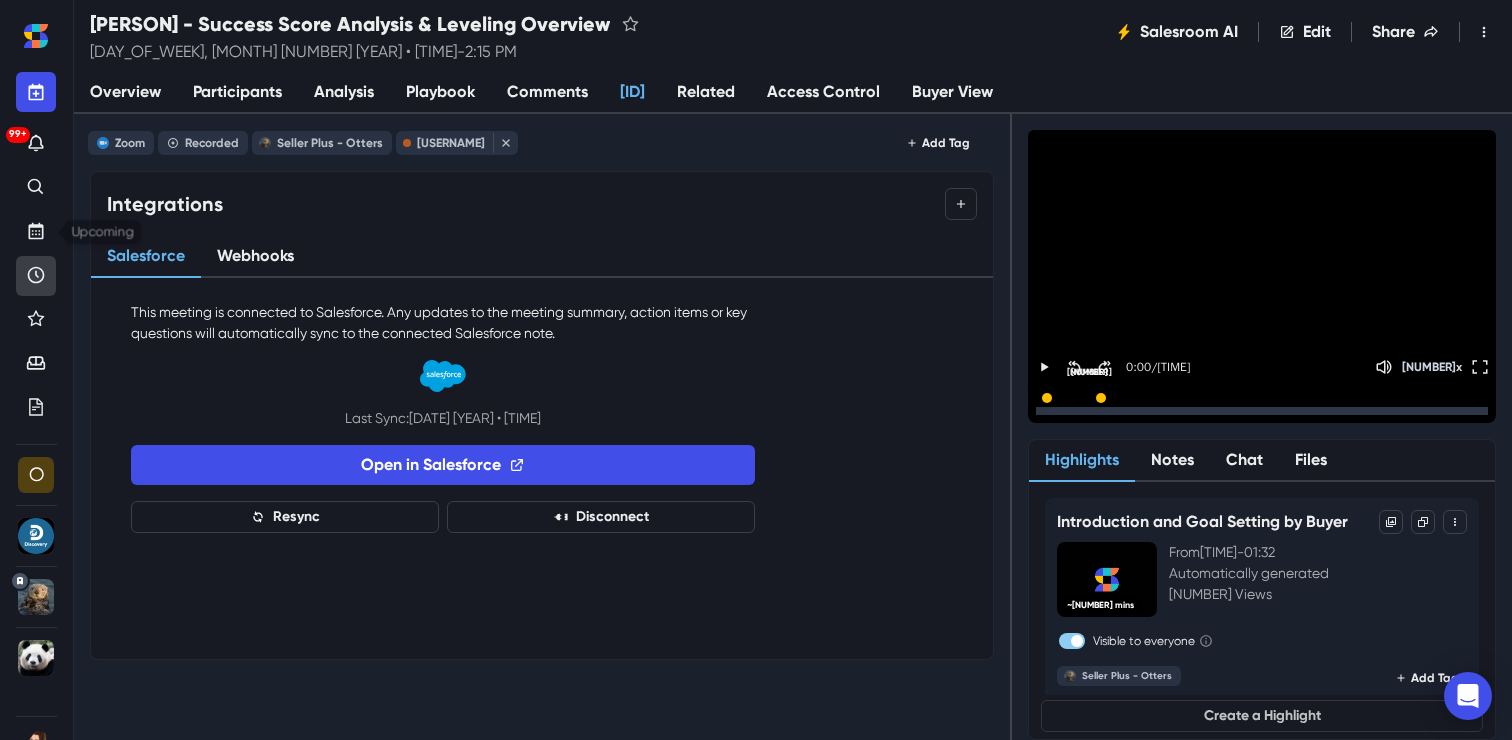 click 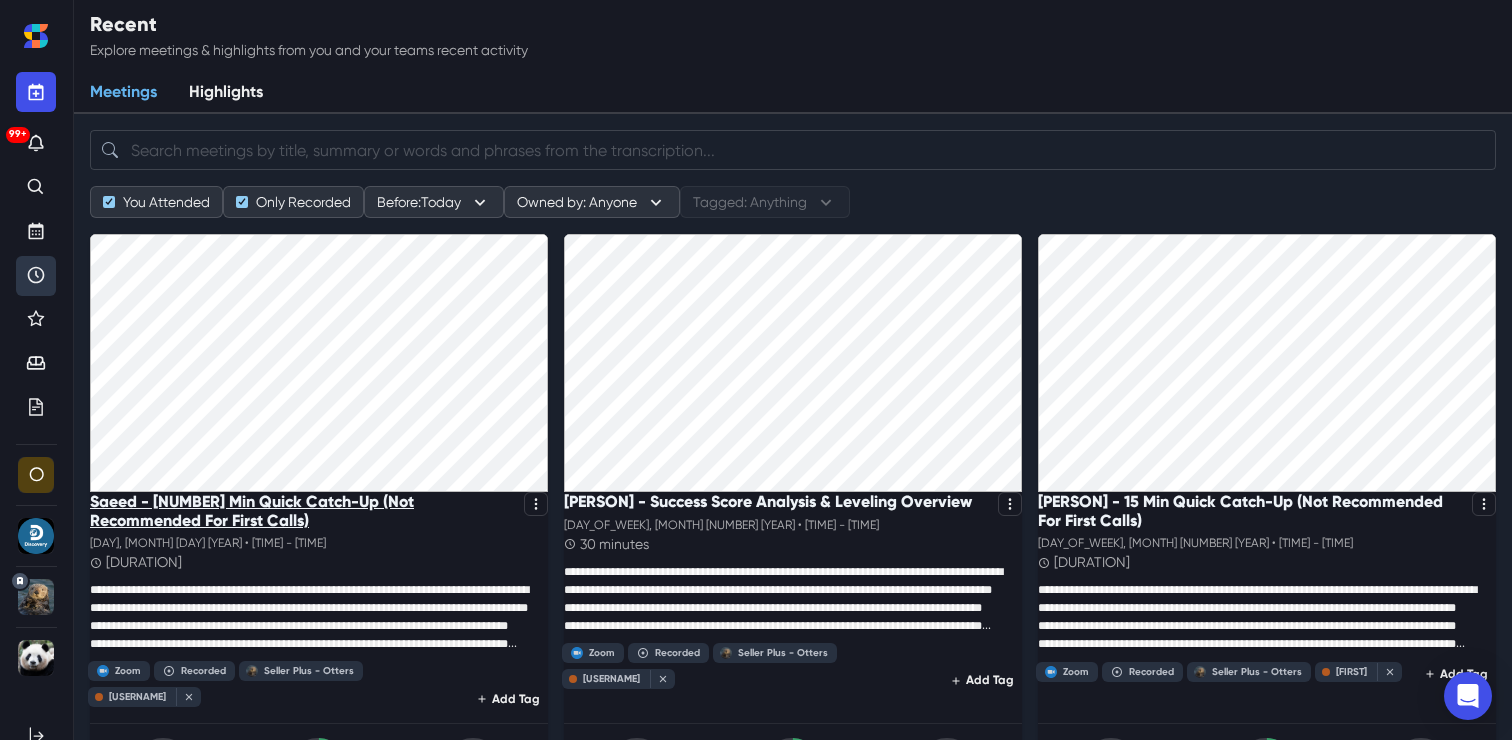 click on "Saeed - [NUMBER] Min Quick Catch-Up (Not Recommended For First Calls)" at bounding box center [303, 511] 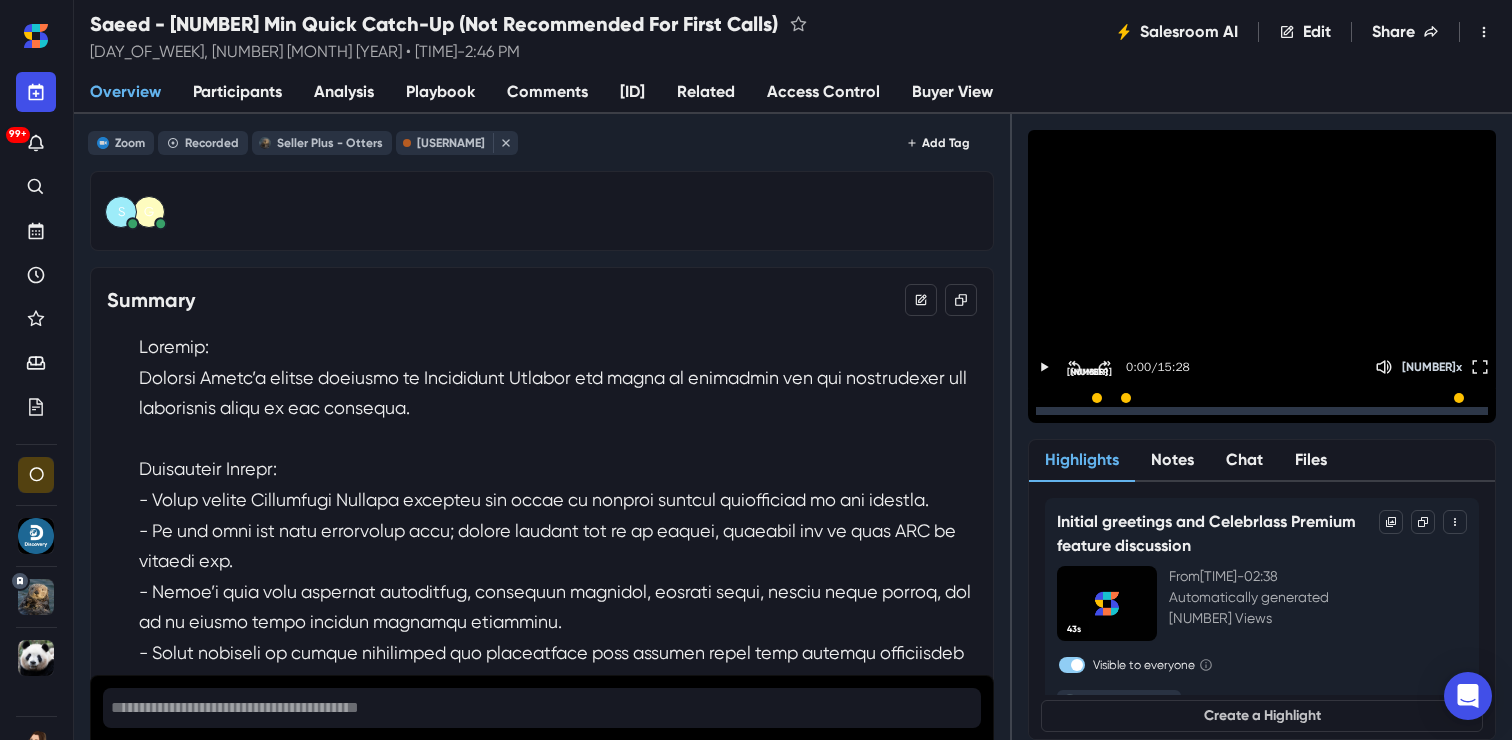 click on "[ID]" at bounding box center [632, 93] 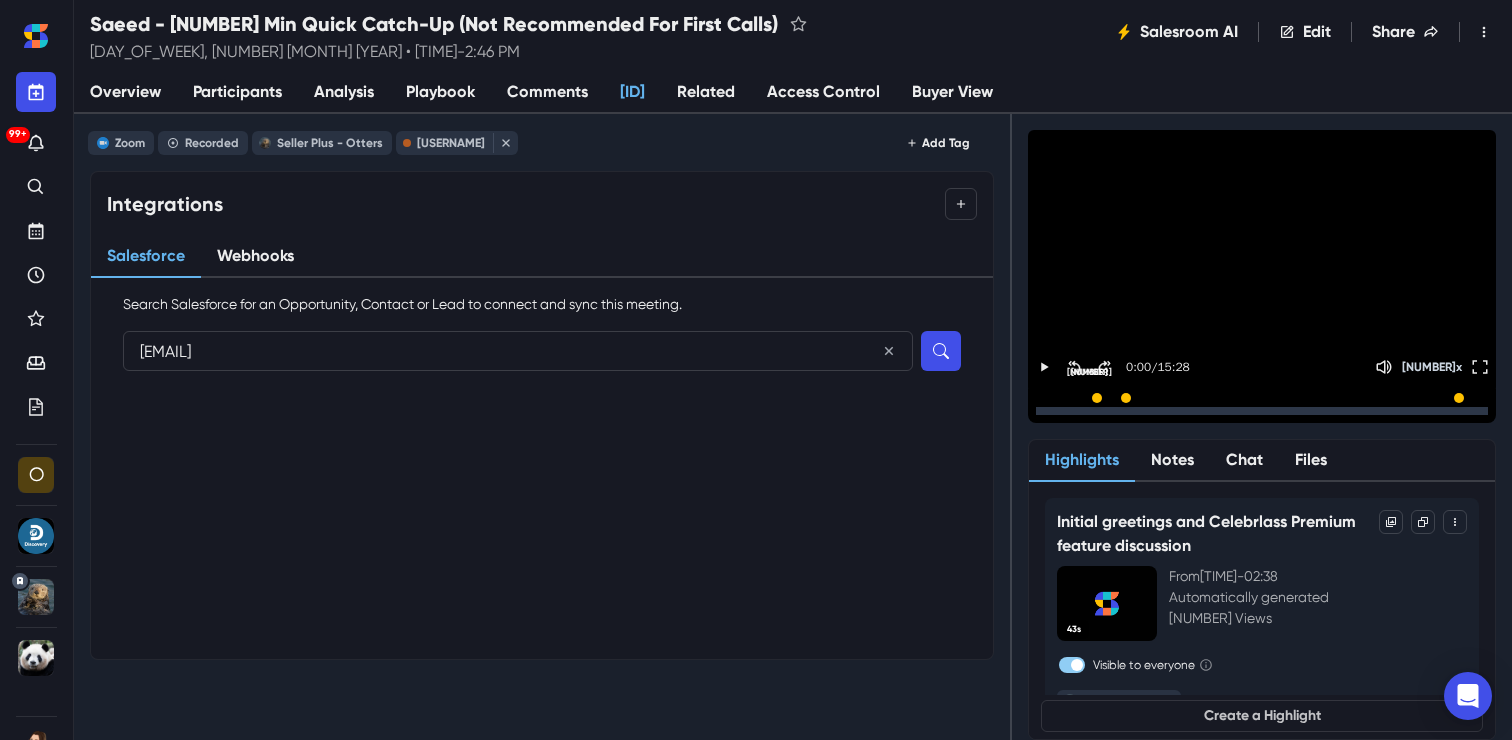 type on "[EMAIL]" 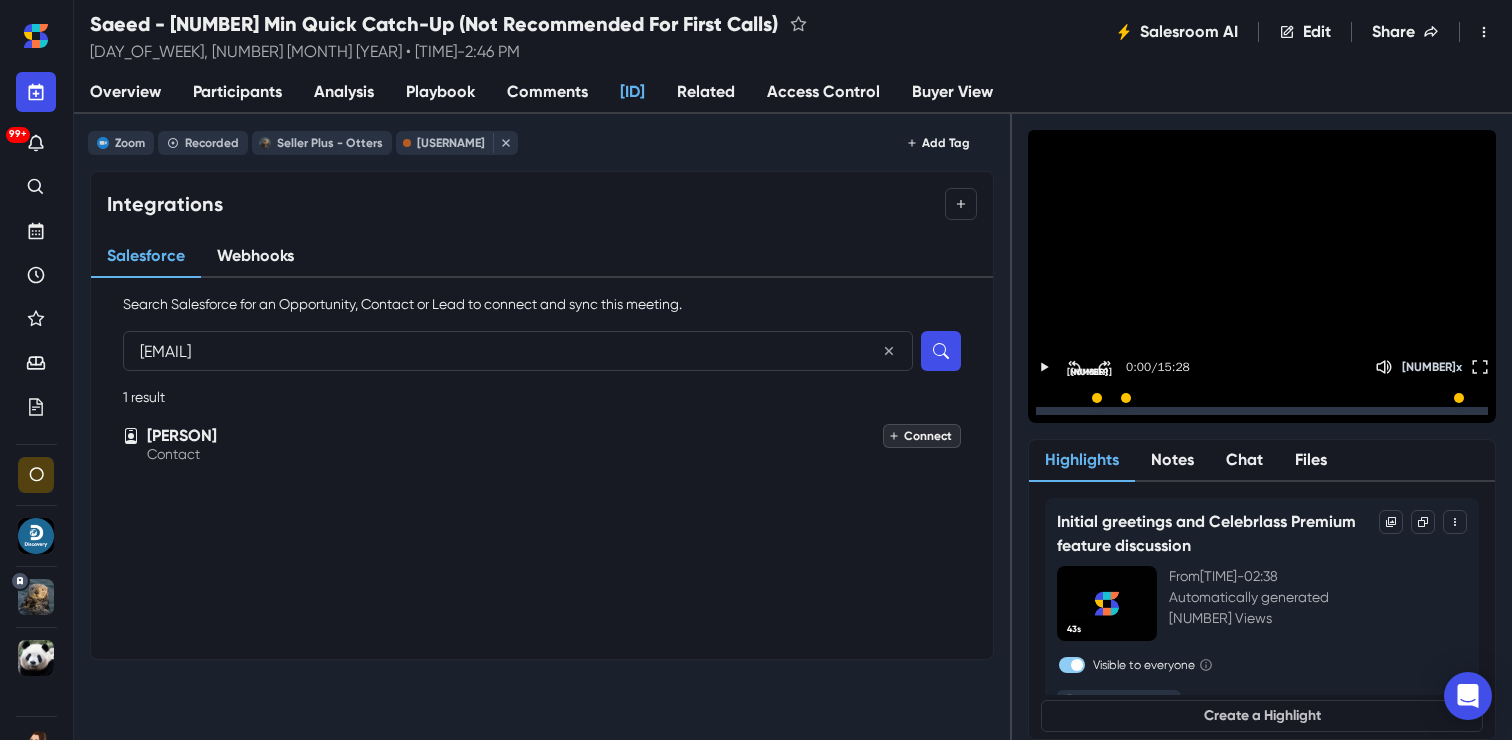 click on "Connect" at bounding box center [922, 436] 